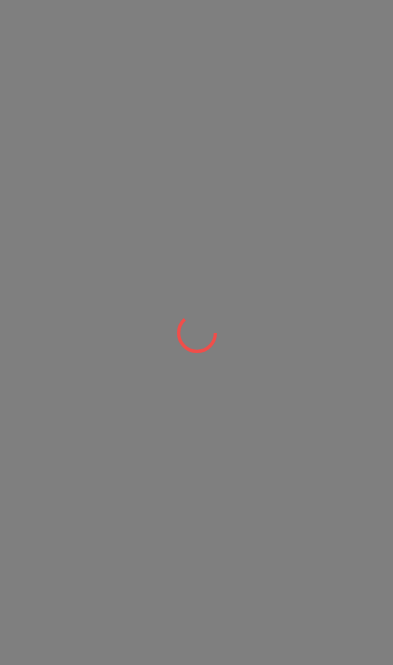 scroll, scrollTop: 0, scrollLeft: 0, axis: both 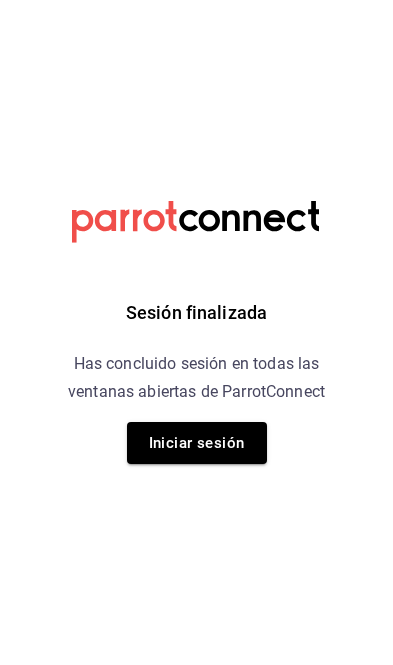 click on "Iniciar sesión" at bounding box center [197, 443] 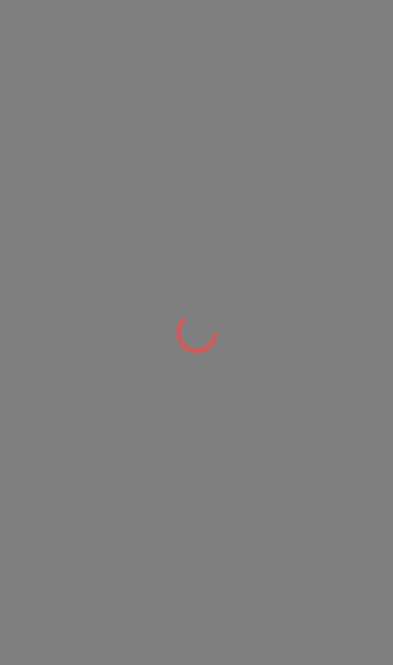 scroll, scrollTop: 0, scrollLeft: 0, axis: both 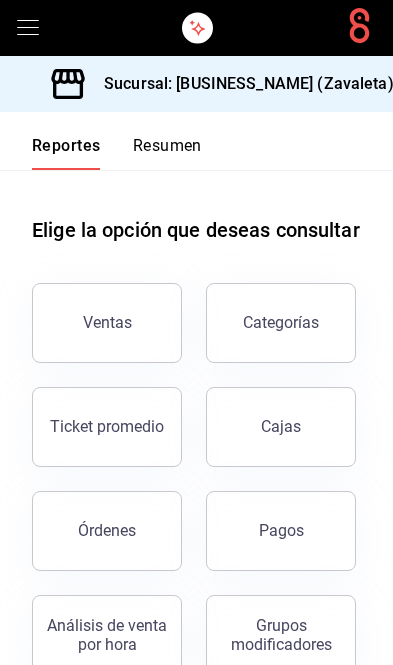click on "Cajas" at bounding box center (281, 427) 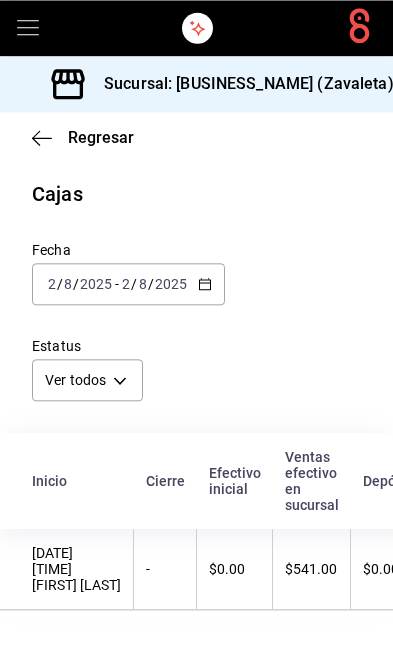 scroll, scrollTop: 67, scrollLeft: 0, axis: vertical 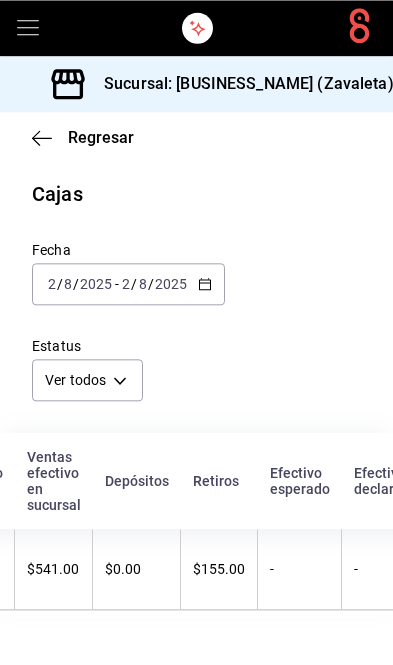 click on "$155.00" at bounding box center [219, 569] 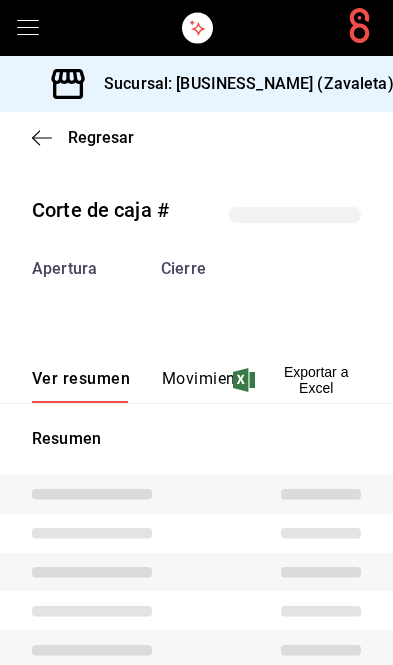 click on "Movimientos" at bounding box center (210, 386) 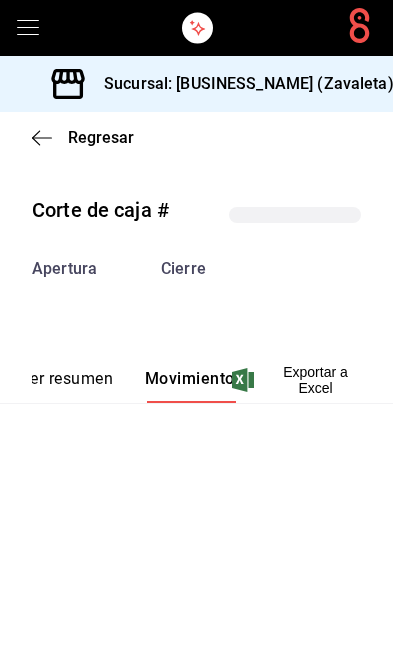scroll, scrollTop: 0, scrollLeft: 22, axis: horizontal 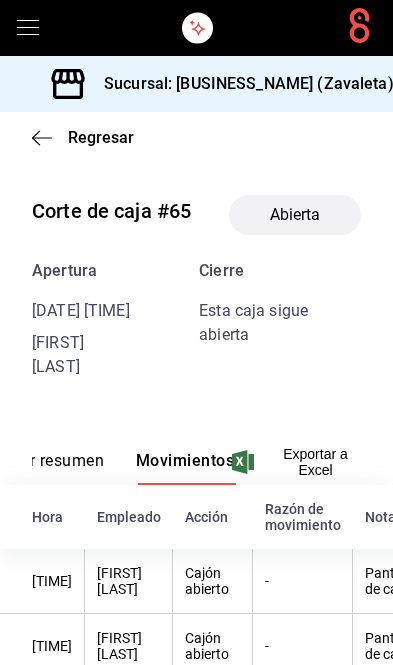 click on "Ver resumen" at bounding box center (57, 468) 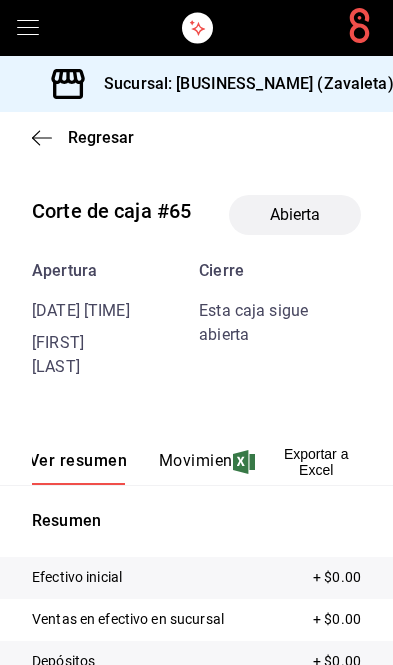 scroll, scrollTop: 0, scrollLeft: 0, axis: both 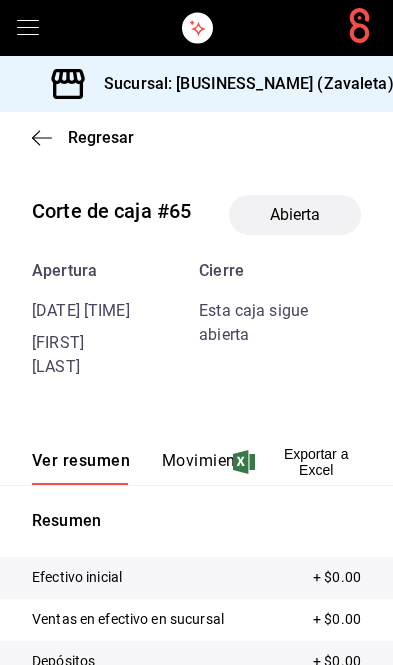 click on "Regresar" at bounding box center (101, 137) 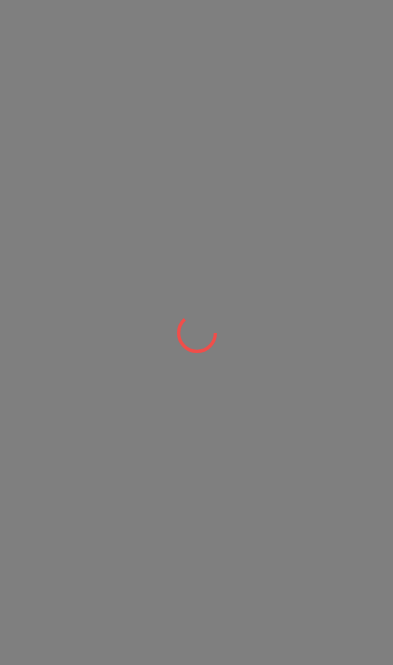 scroll, scrollTop: 0, scrollLeft: 0, axis: both 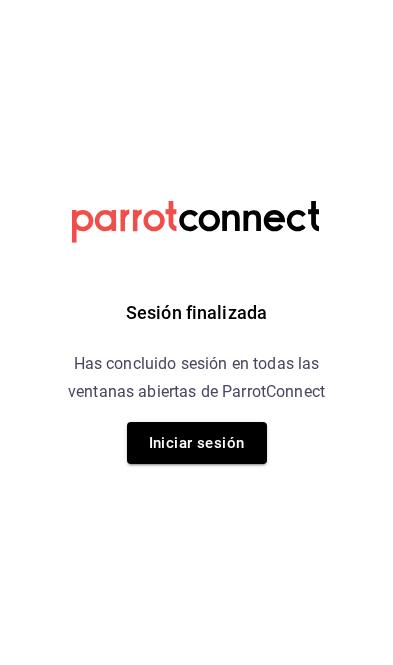click on "Sesión finalizada Has concluido sesión en todas las ventanas abiertas de ParrotConnect Iniciar sesión" at bounding box center (196, 332) 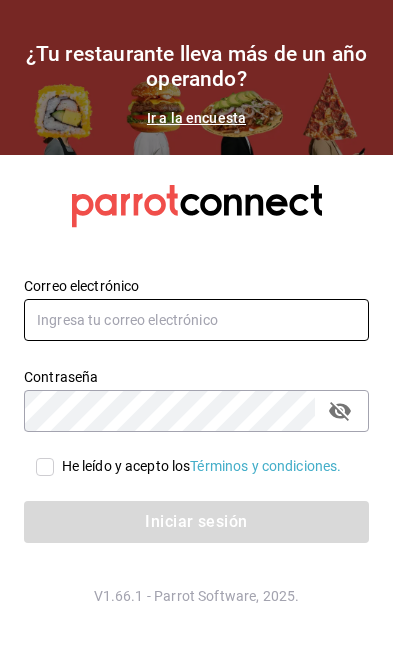 click at bounding box center (196, 320) 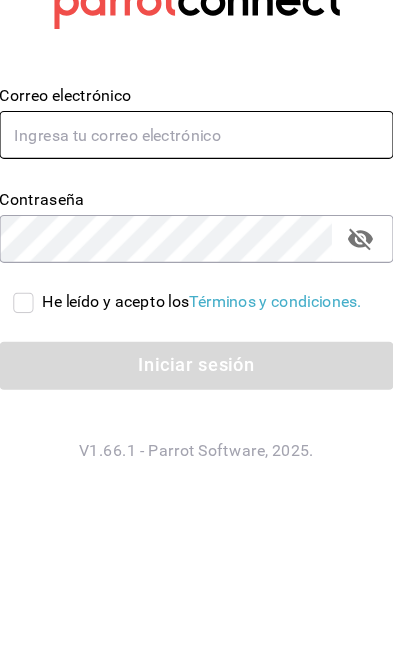 scroll, scrollTop: 107, scrollLeft: 0, axis: vertical 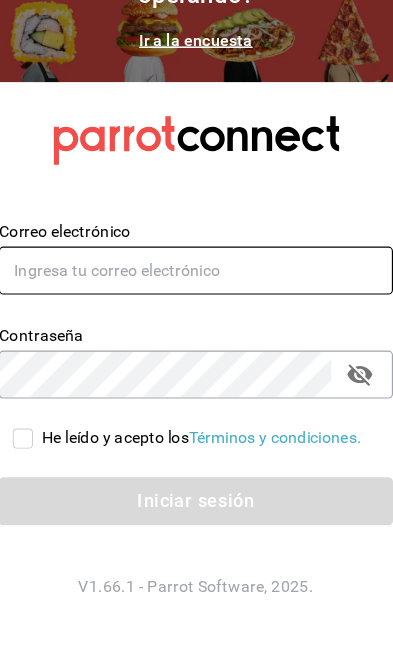 type on "[USERNAME]@example.com" 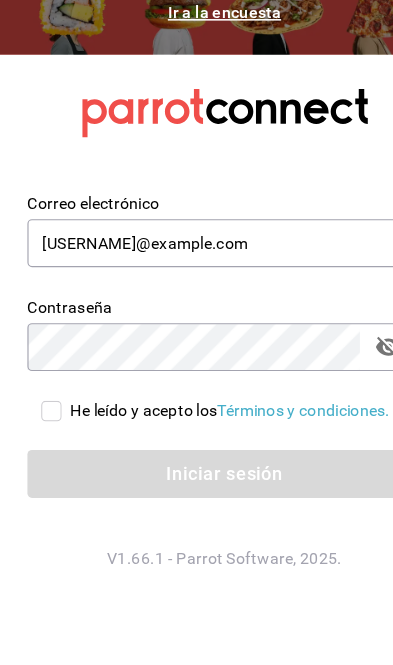 click on "He leído y acepto los  Términos y condiciones." at bounding box center [196, 466] 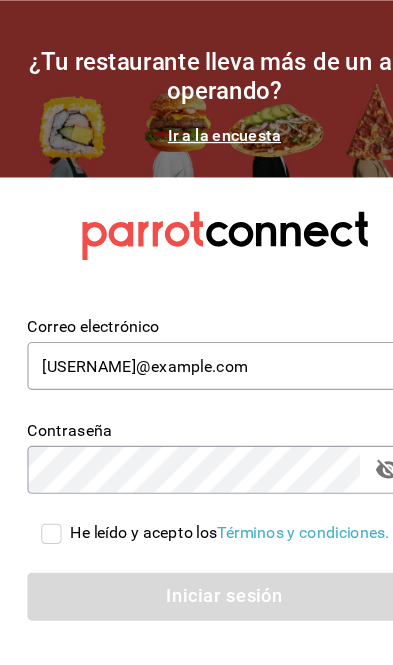 click on "Contraseña Contraseña" at bounding box center (184, 388) 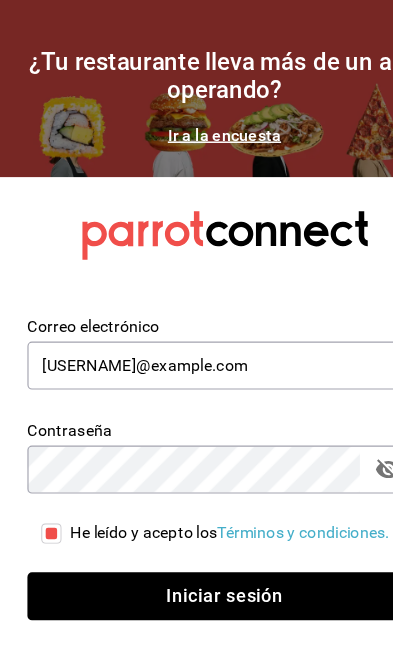 click on "He leído y acepto los  Términos y condiciones." at bounding box center (45, 467) 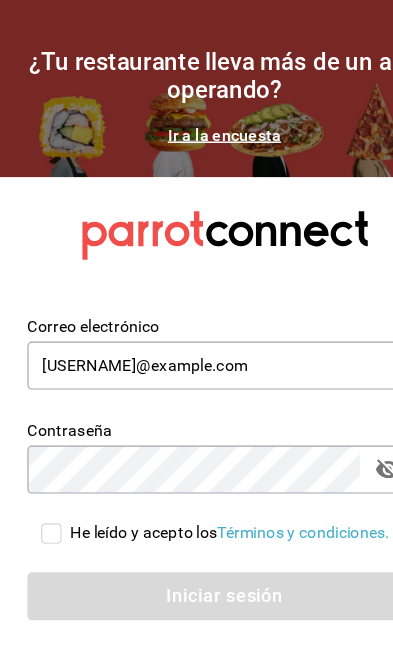 click on "Iniciar sesión" at bounding box center [196, 522] 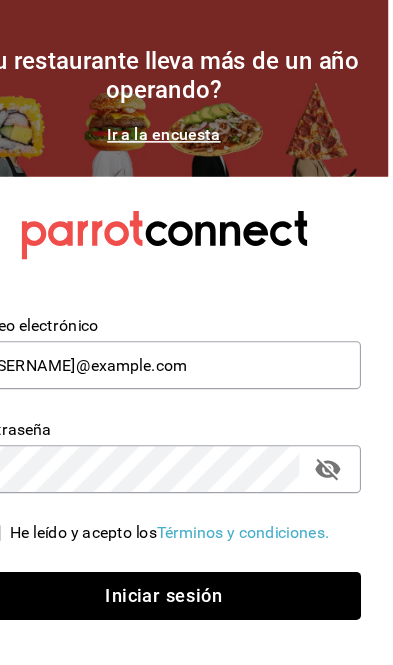 scroll, scrollTop: 0, scrollLeft: 0, axis: both 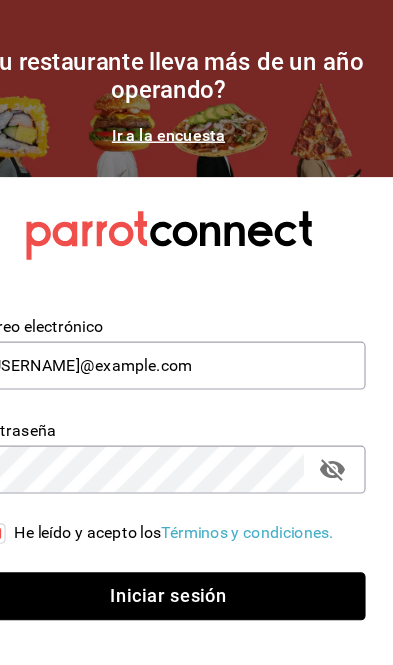 click on "Iniciar sesión" at bounding box center [196, 522] 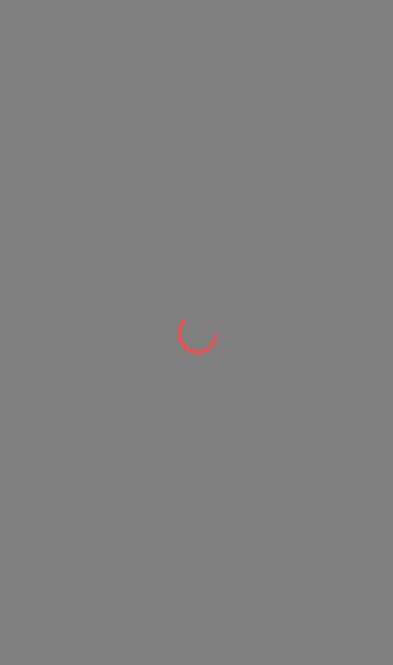 scroll, scrollTop: 0, scrollLeft: 0, axis: both 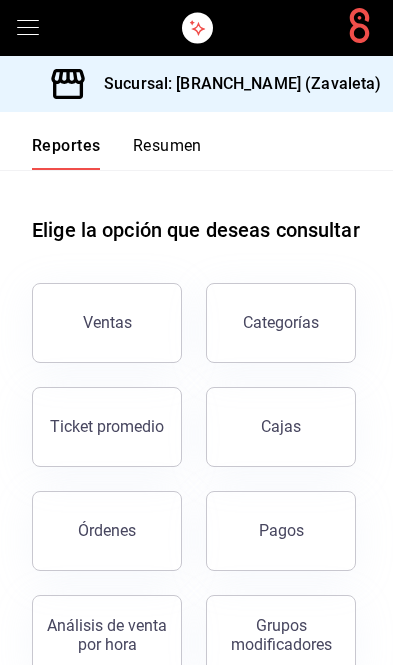click on "Cajas" at bounding box center (281, 427) 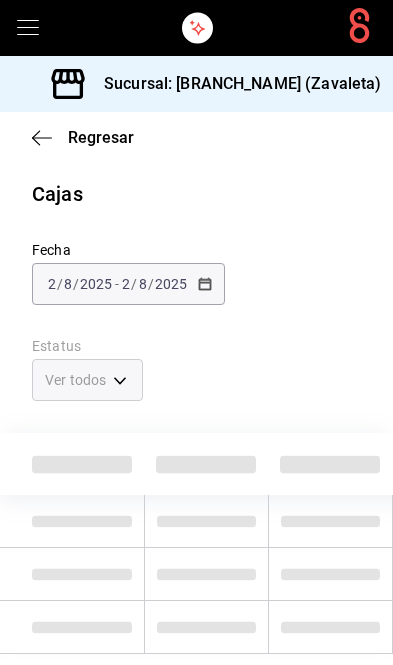 scroll, scrollTop: 108, scrollLeft: 0, axis: vertical 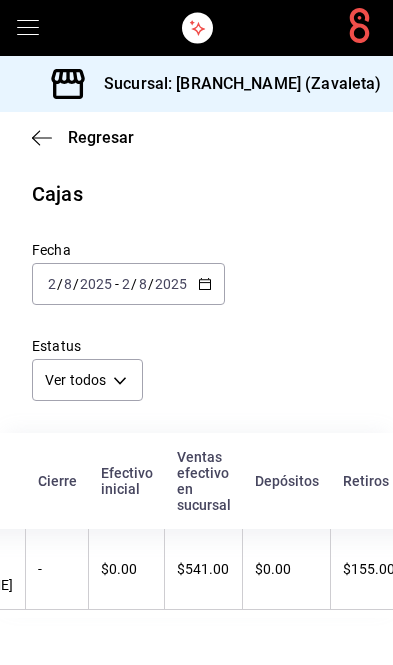 click on "$541.00" at bounding box center [204, 569] 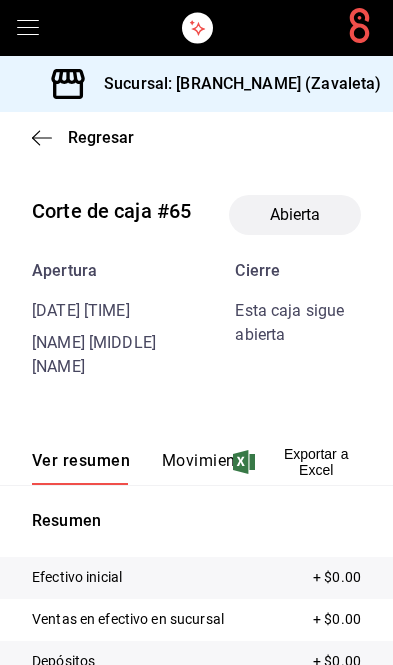 scroll, scrollTop: 0, scrollLeft: 0, axis: both 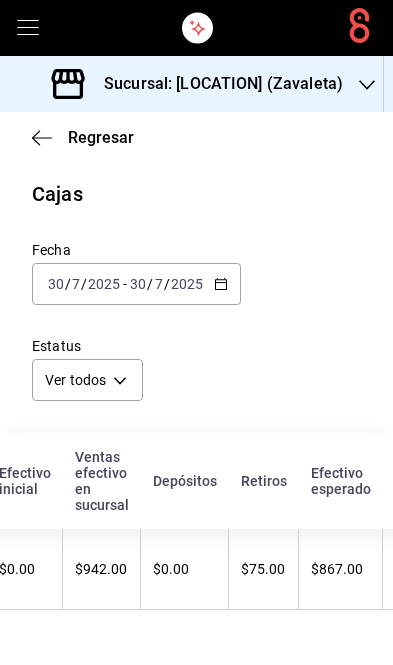 click 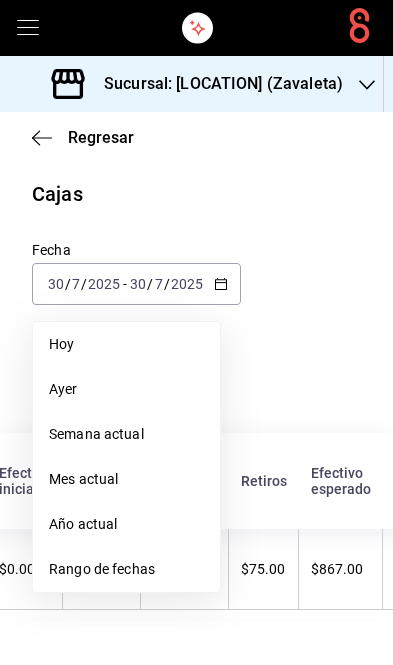 click on "Hoy" at bounding box center [126, 344] 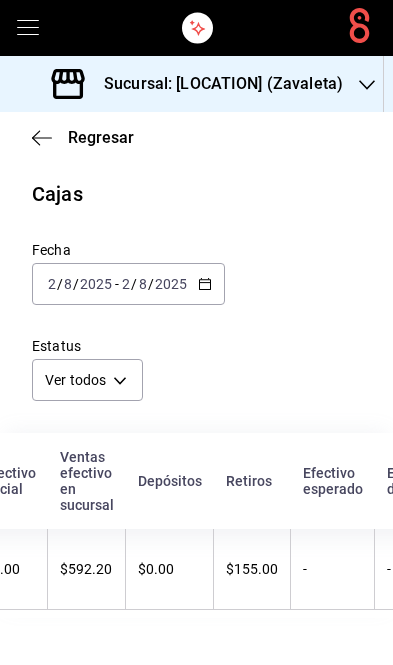 scroll, scrollTop: 0, scrollLeft: 255, axis: horizontal 